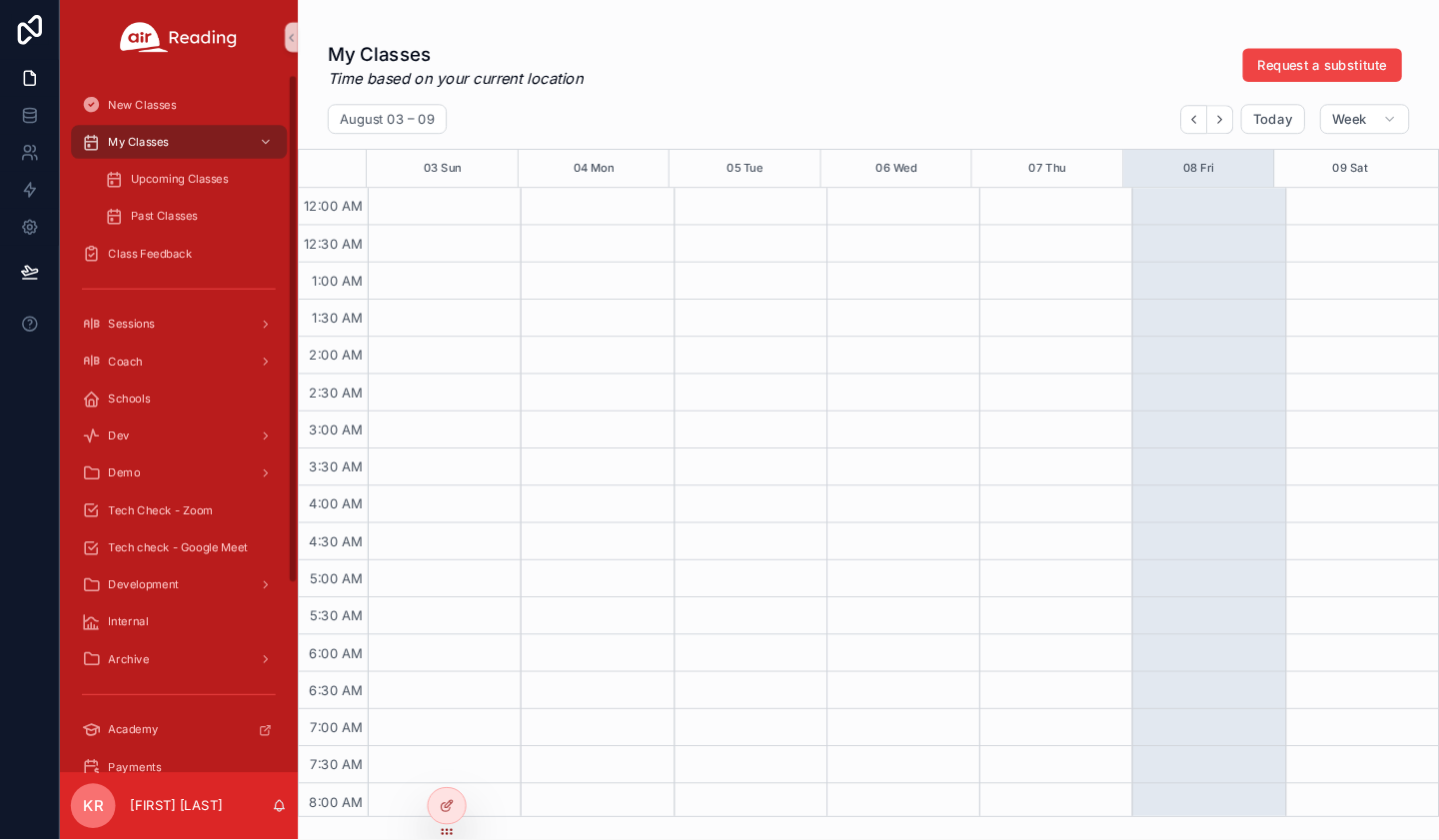 scroll, scrollTop: 0, scrollLeft: 0, axis: both 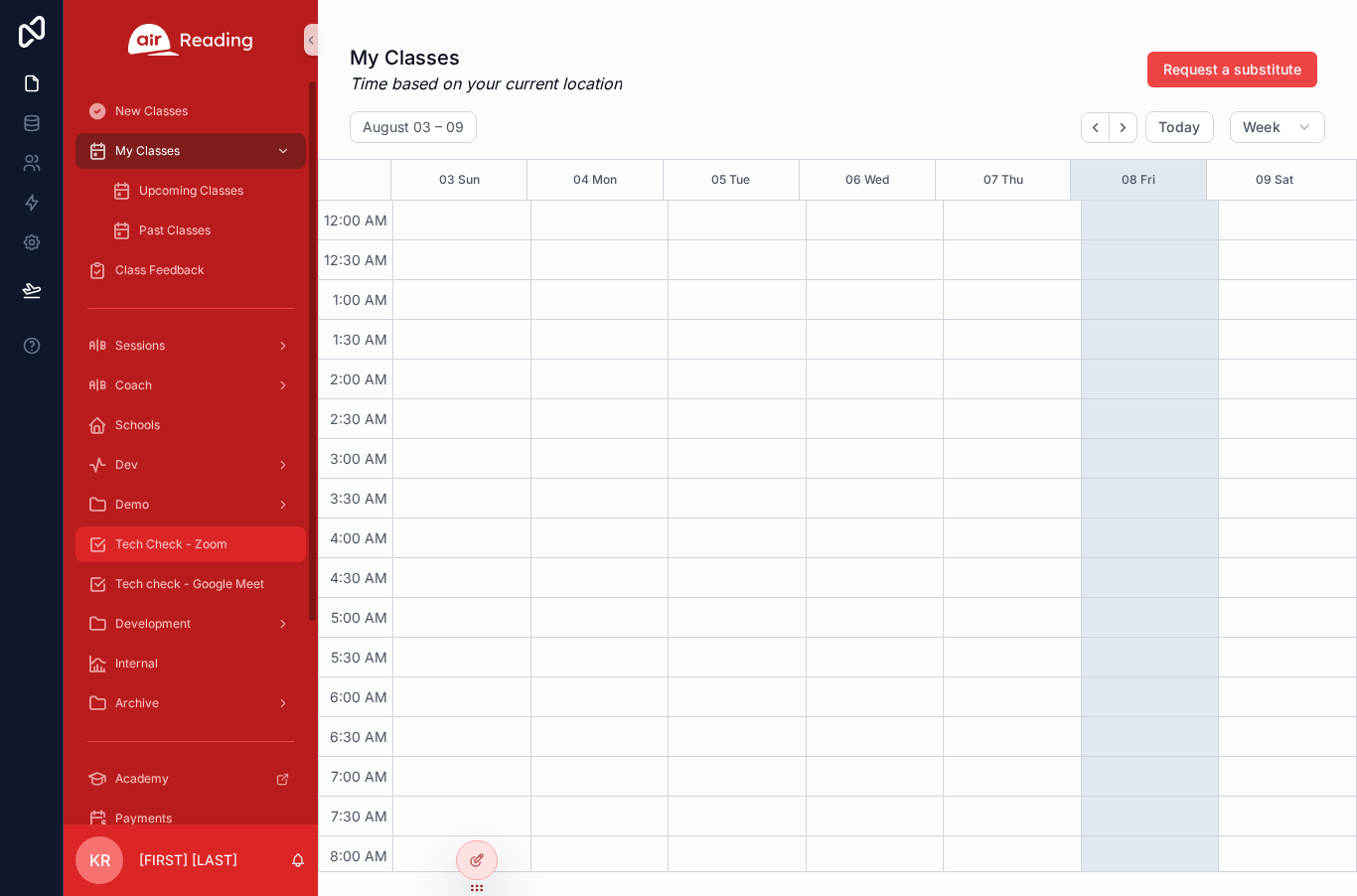 click on "Tech Check - Zoom" at bounding box center (171, 544) 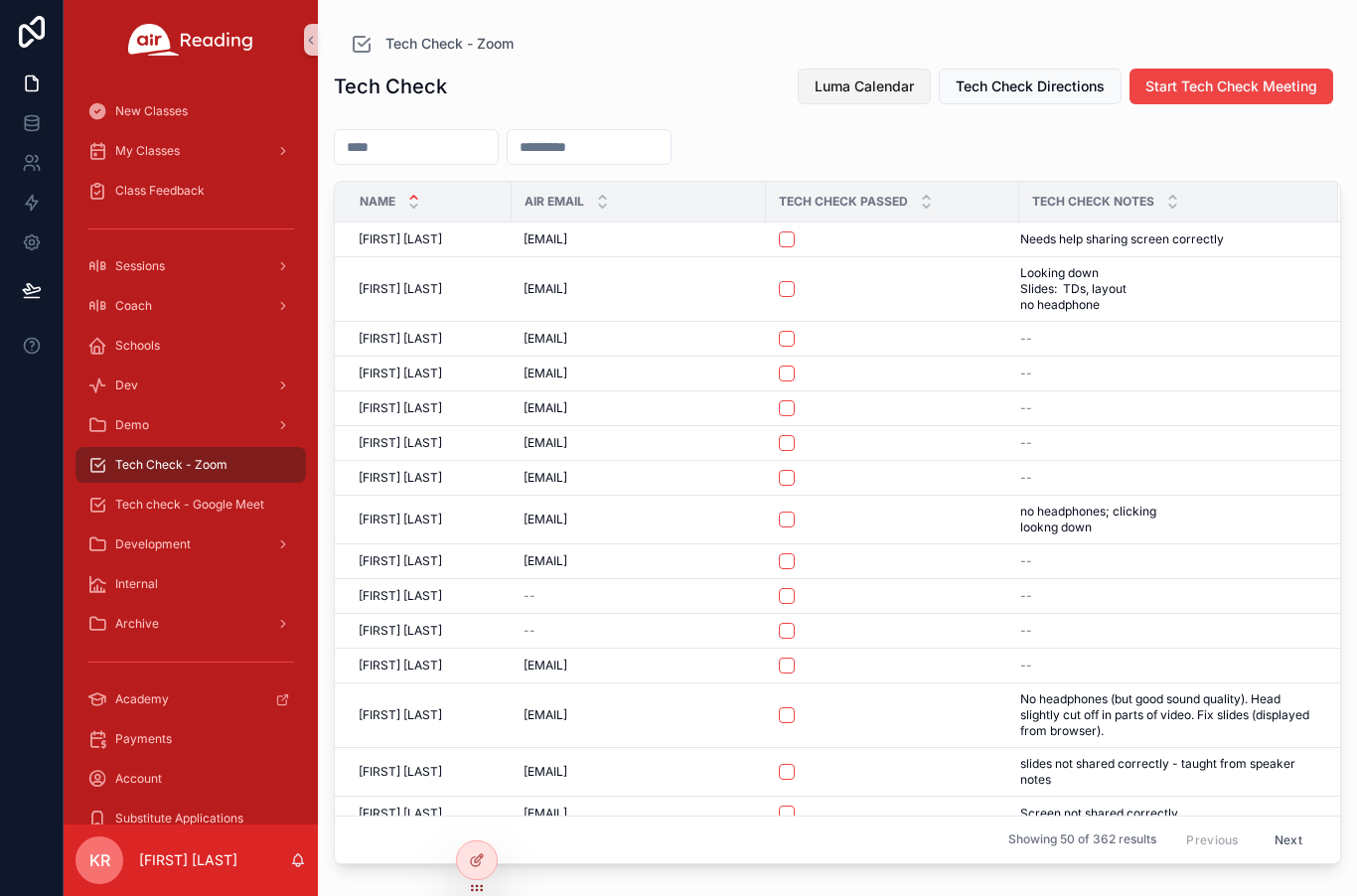 click on "Luma Calendar" at bounding box center (864, 86) 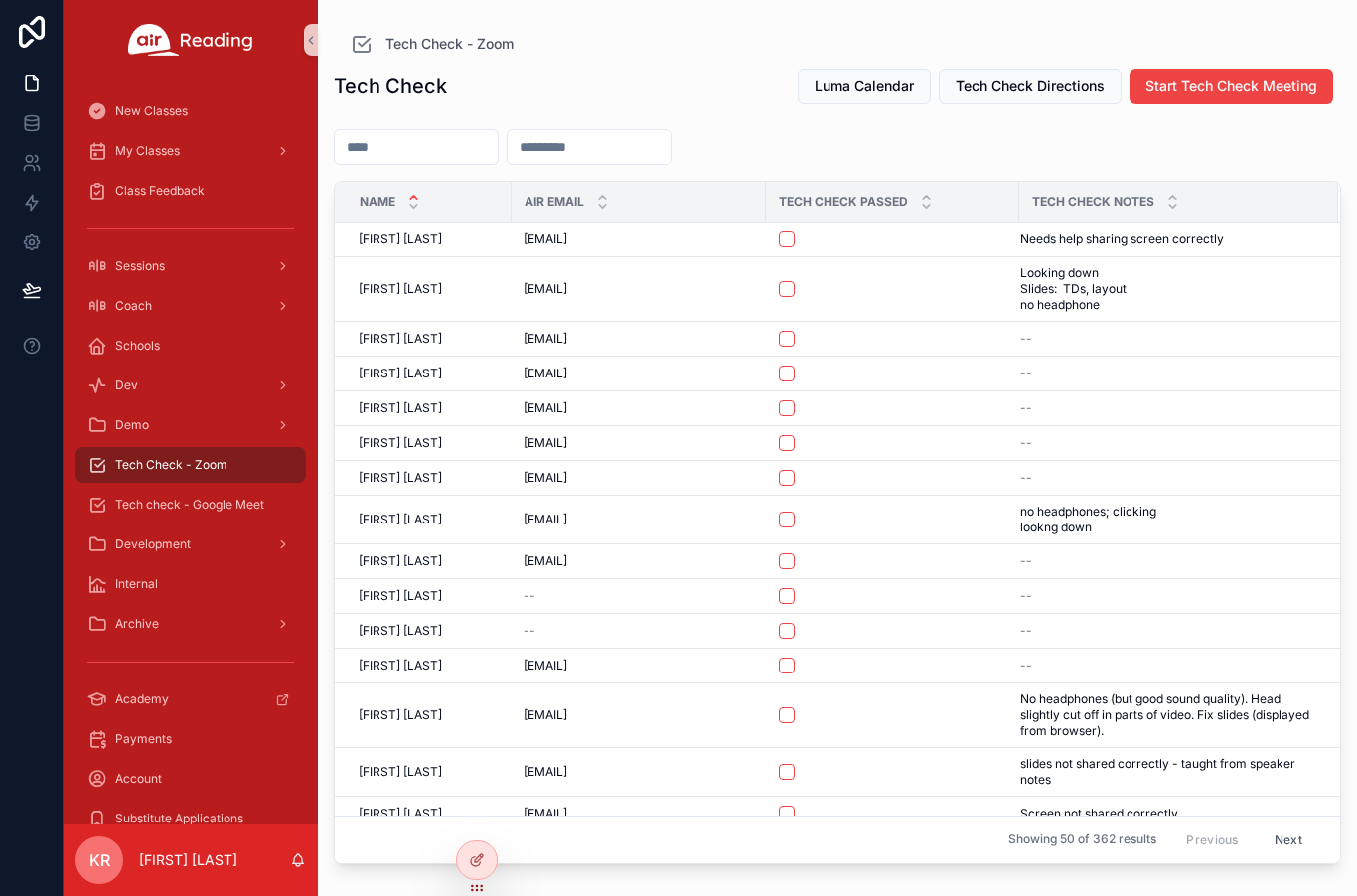 click at bounding box center [416, 147] 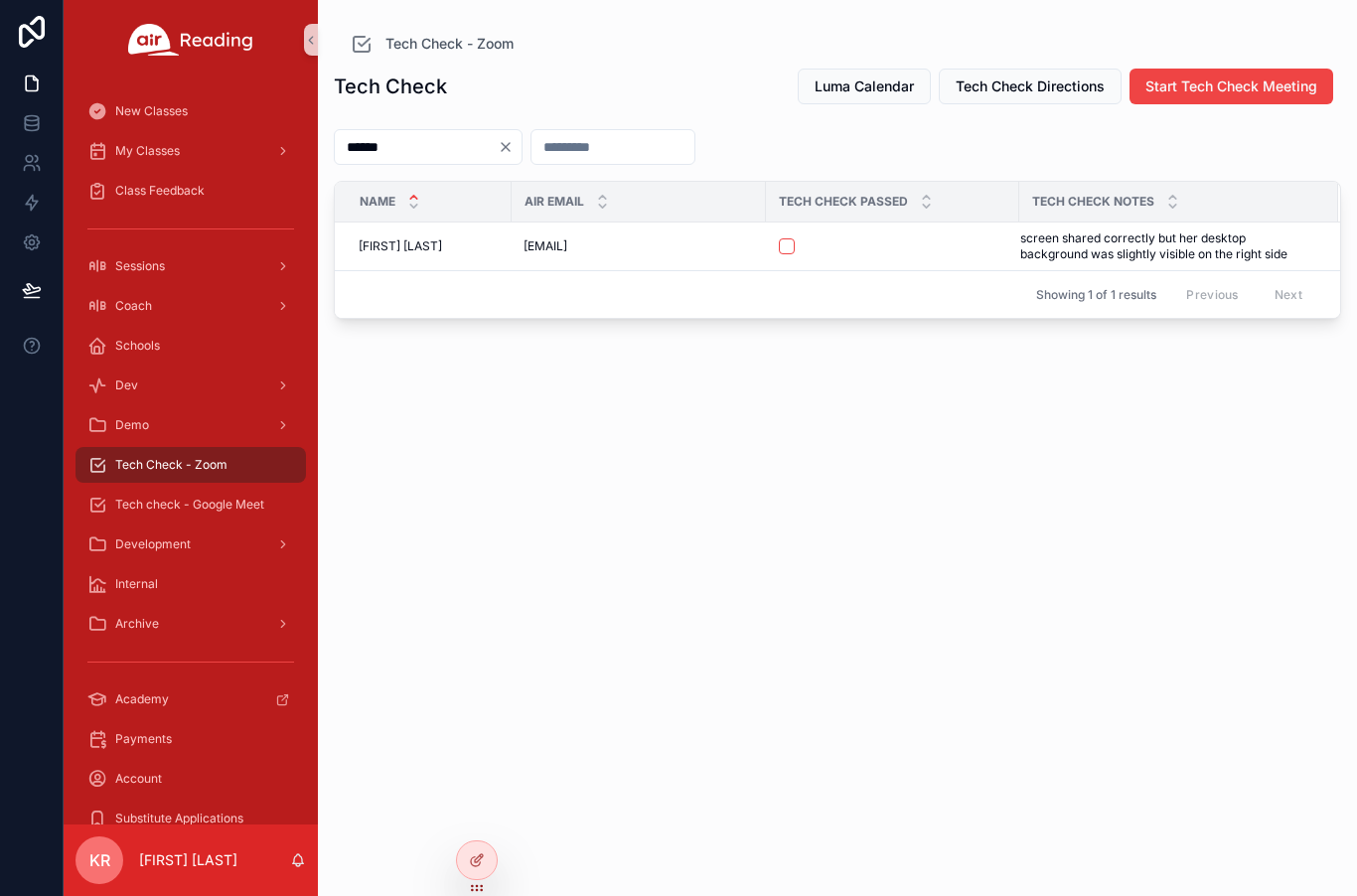 type on "******" 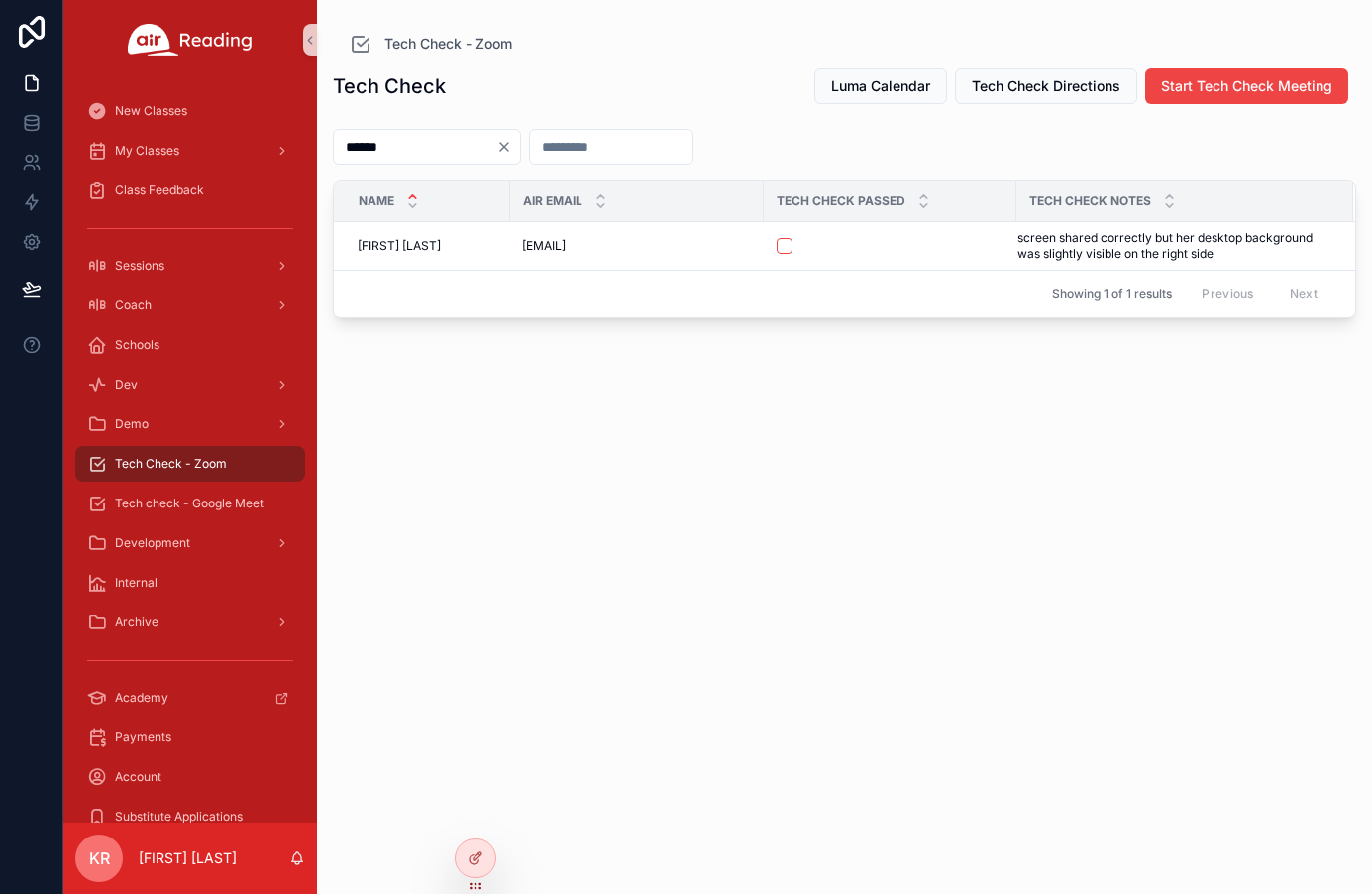 click 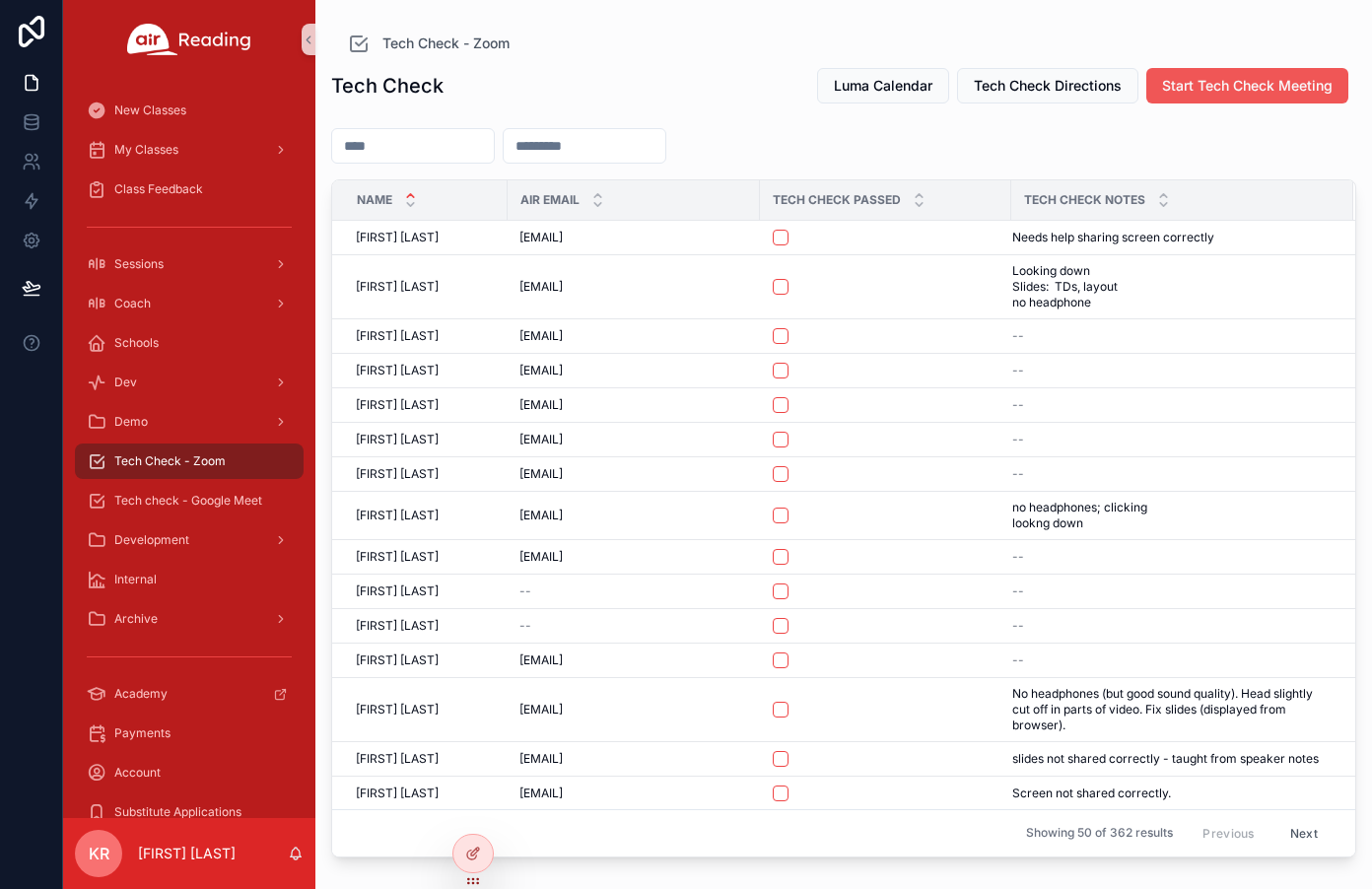 click on "Start Tech Check Meeting" at bounding box center [1247, 86] 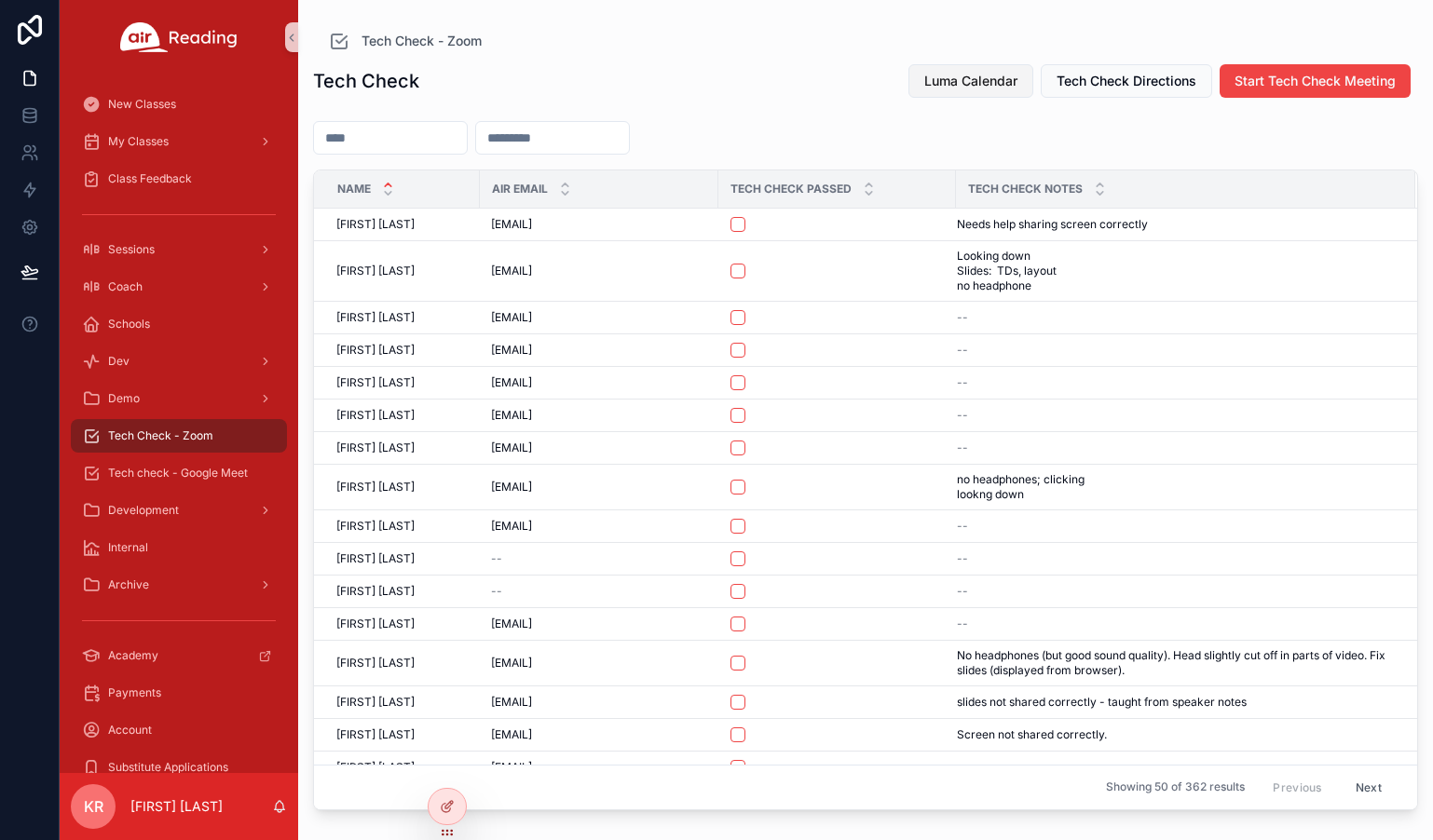 click on "Luma Calendar" at bounding box center (971, 81) 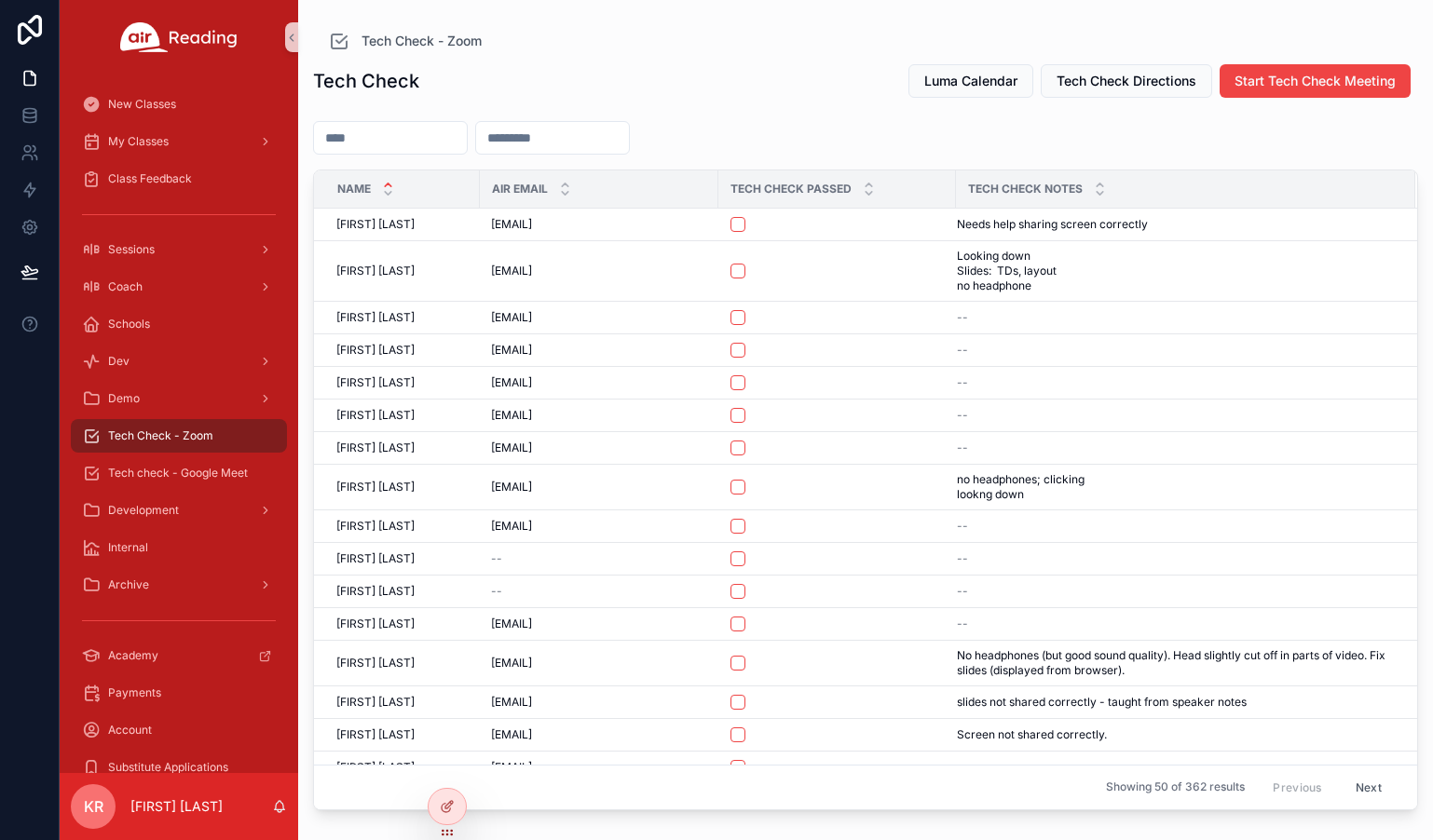 click at bounding box center [390, 138] 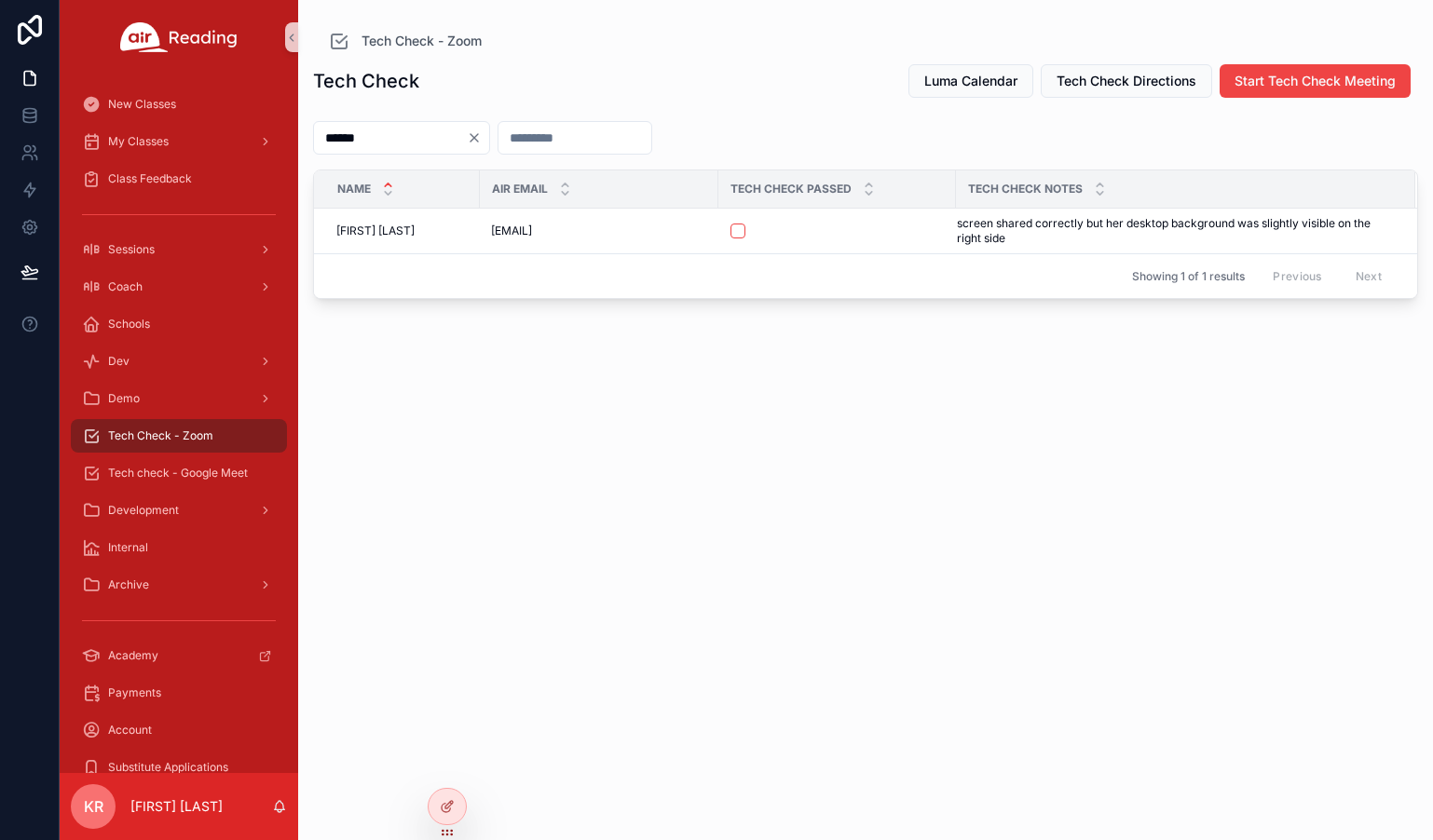 type on "******" 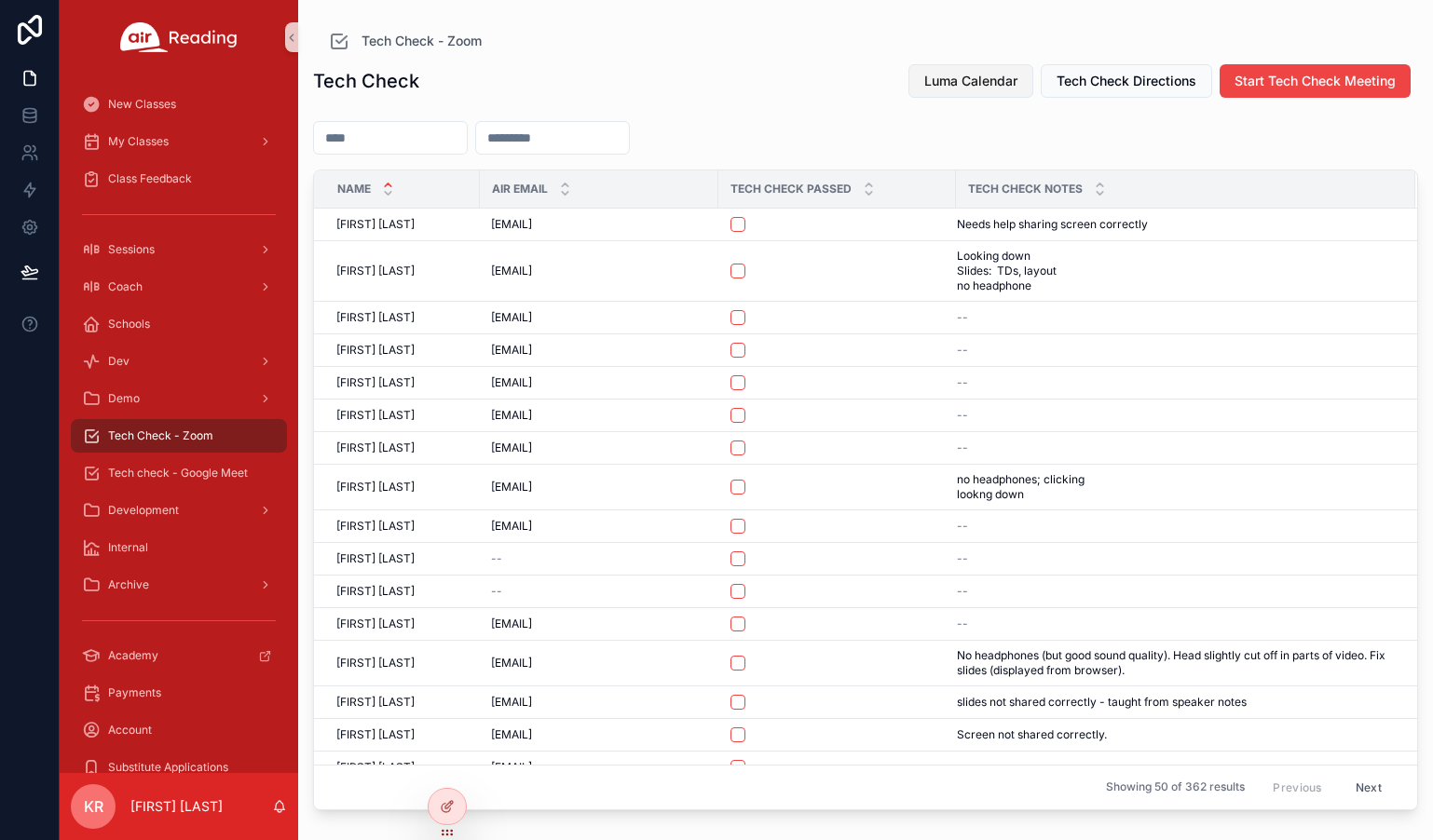 click on "Luma Calendar" at bounding box center (971, 81) 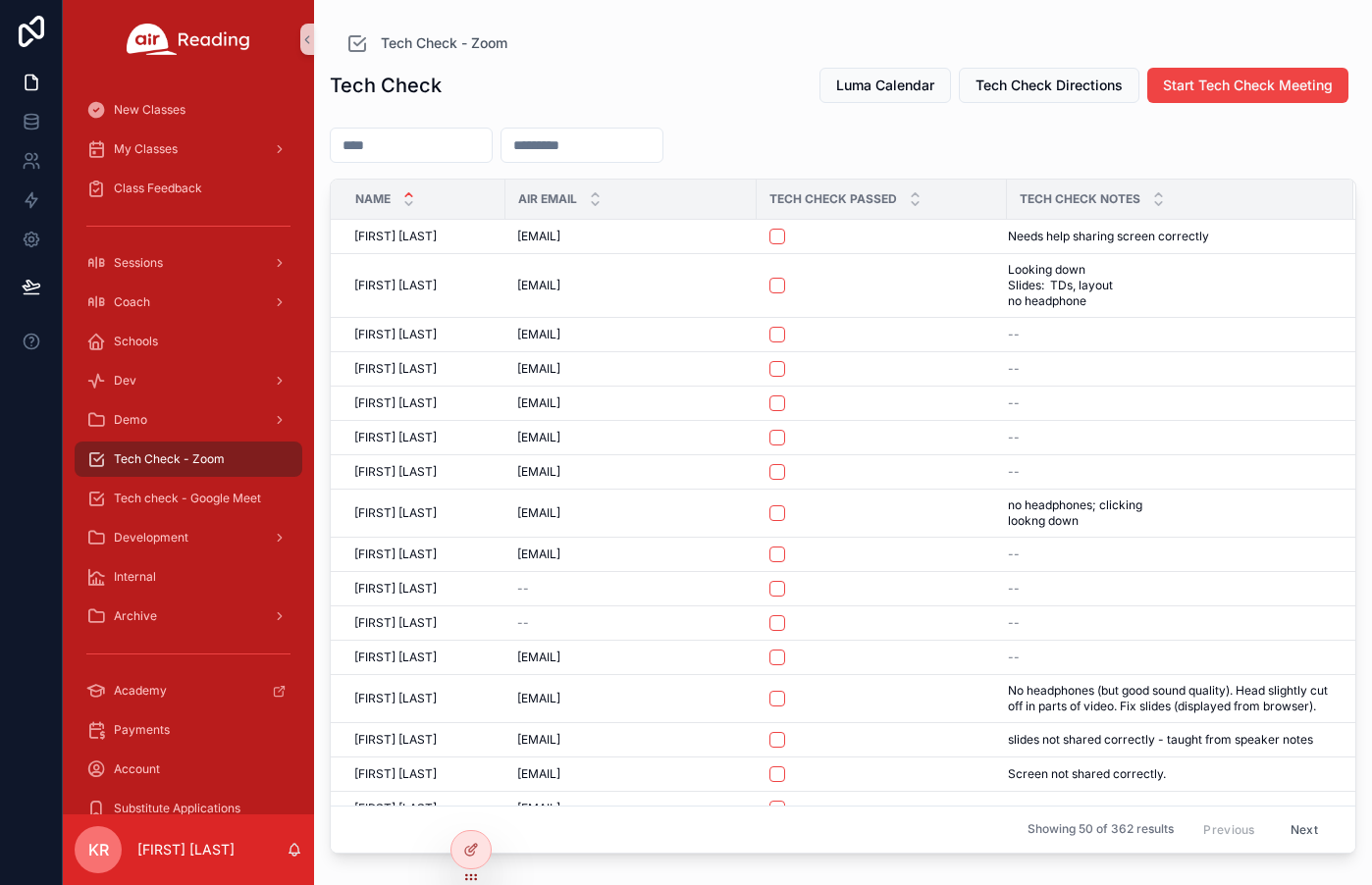 click at bounding box center (411, 145) 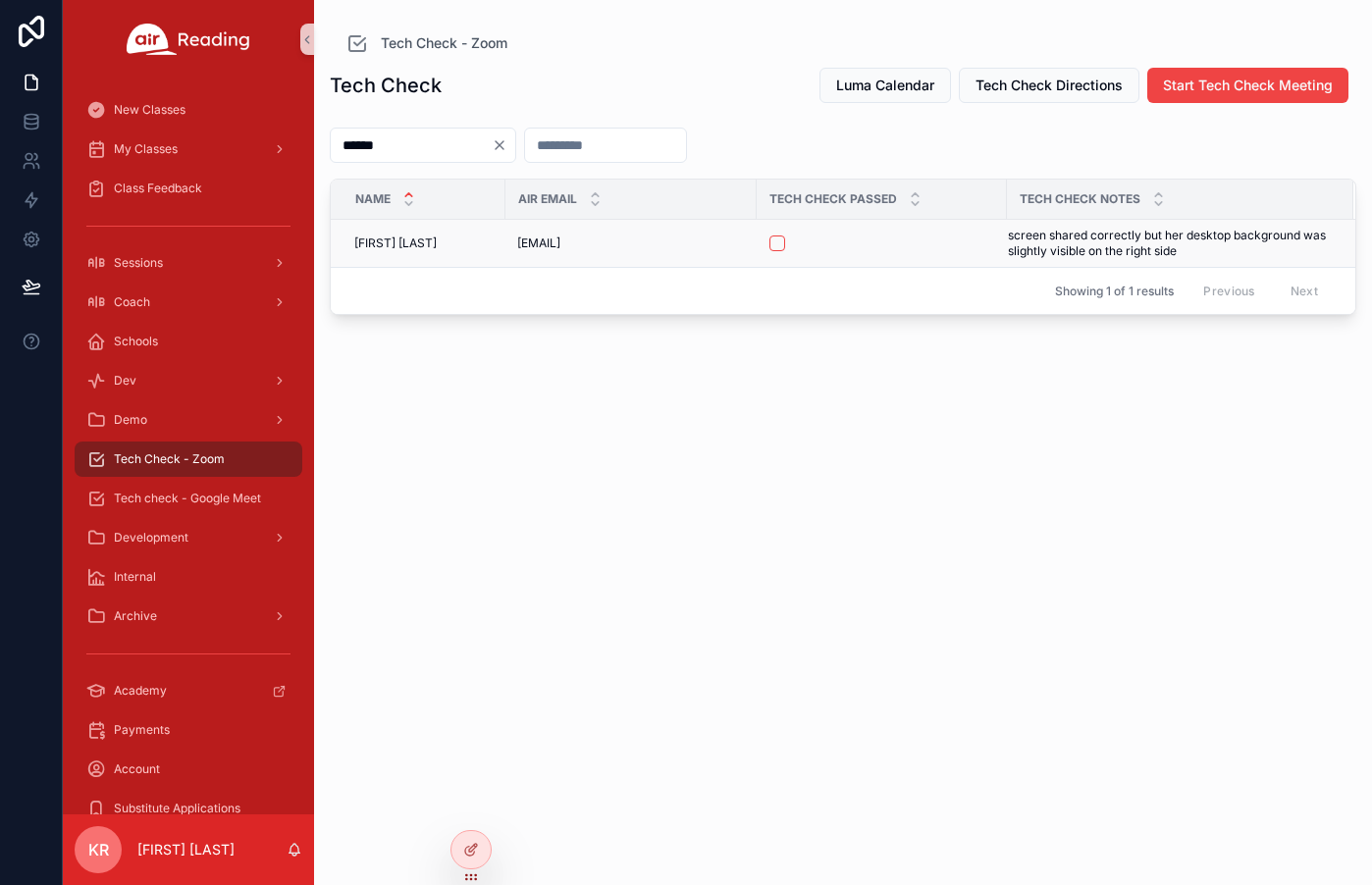 type on "******" 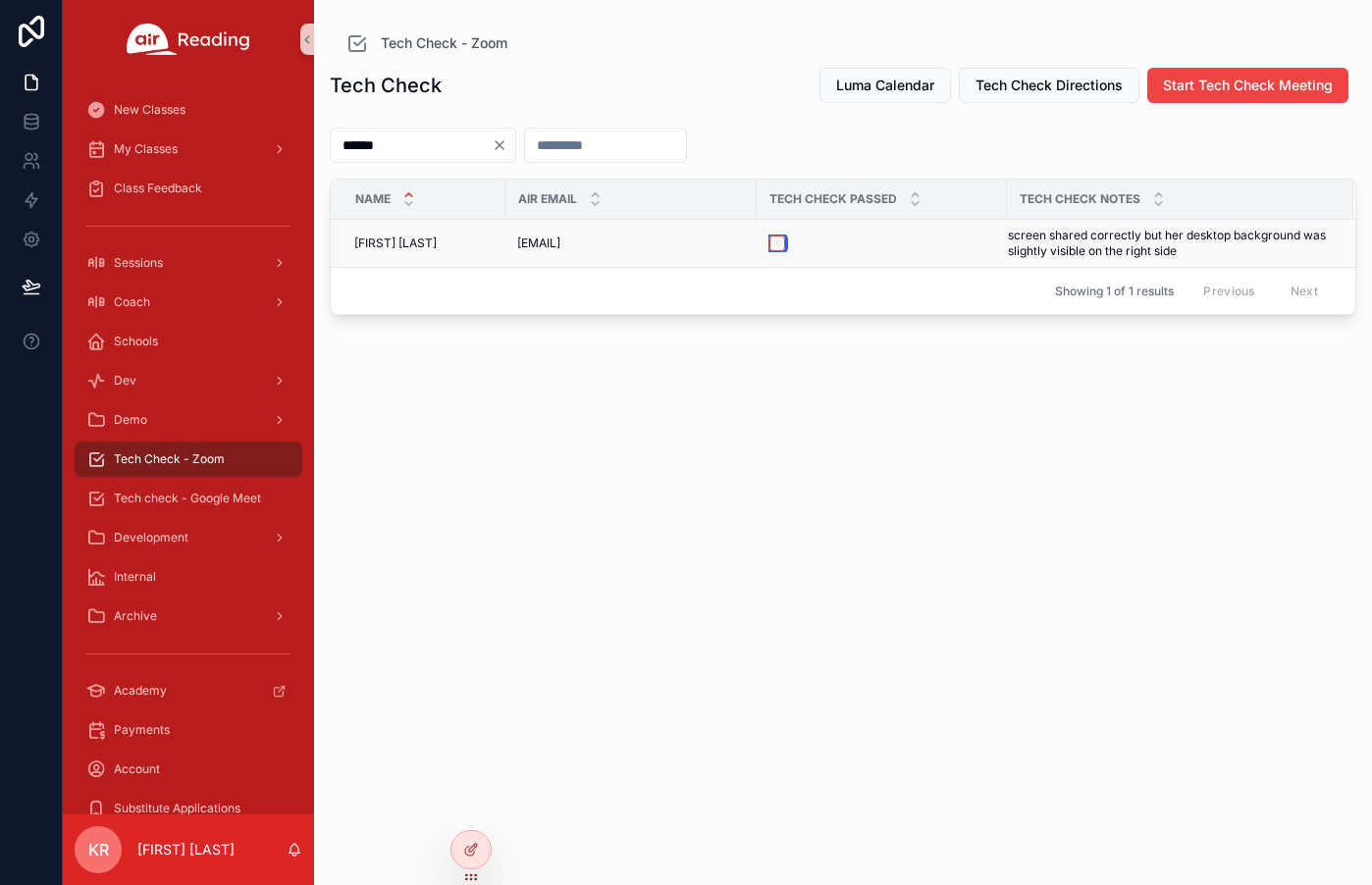 click at bounding box center (777, 243) 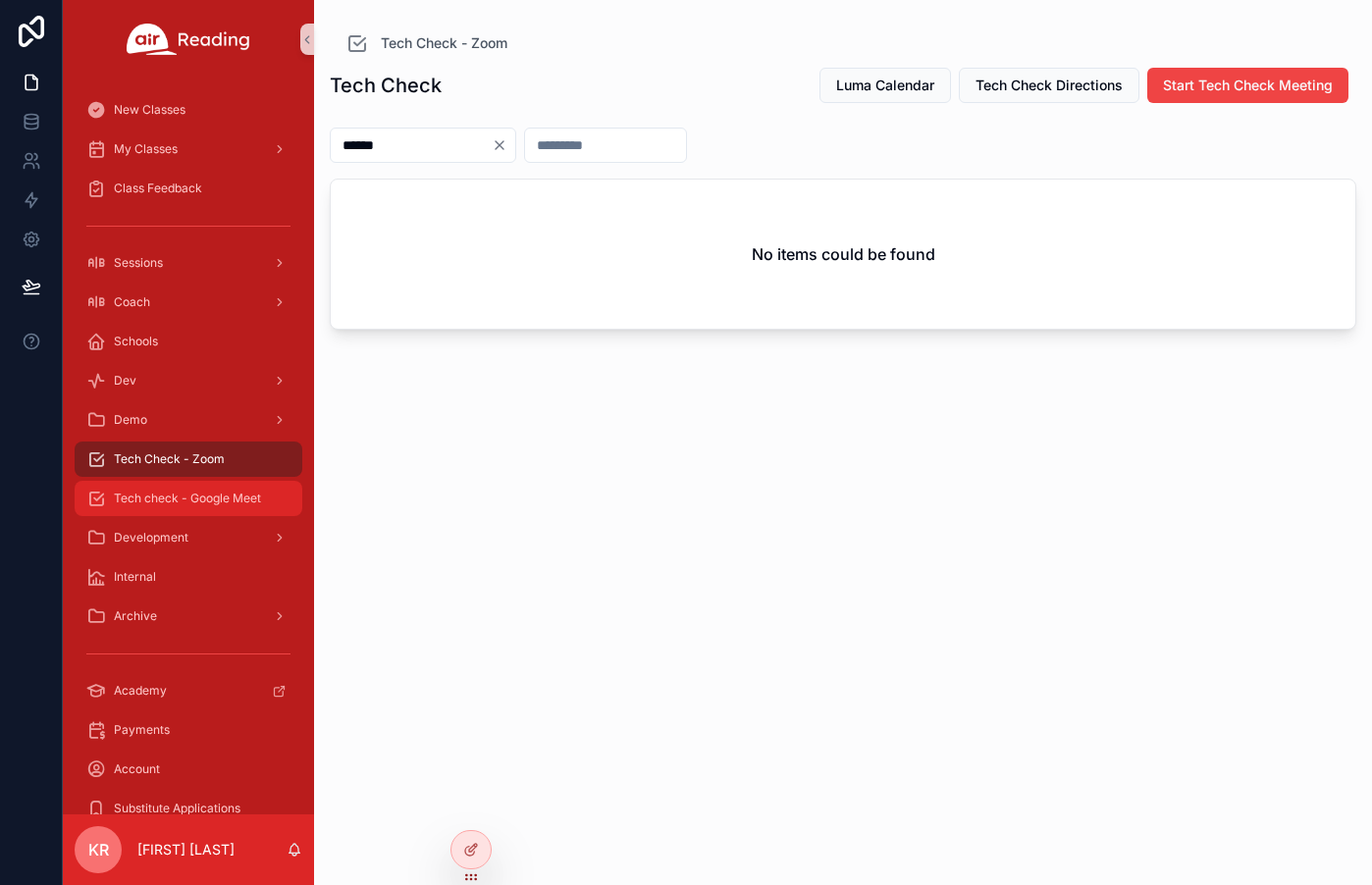 click on "Tech check - Google Meet" at bounding box center [187, 498] 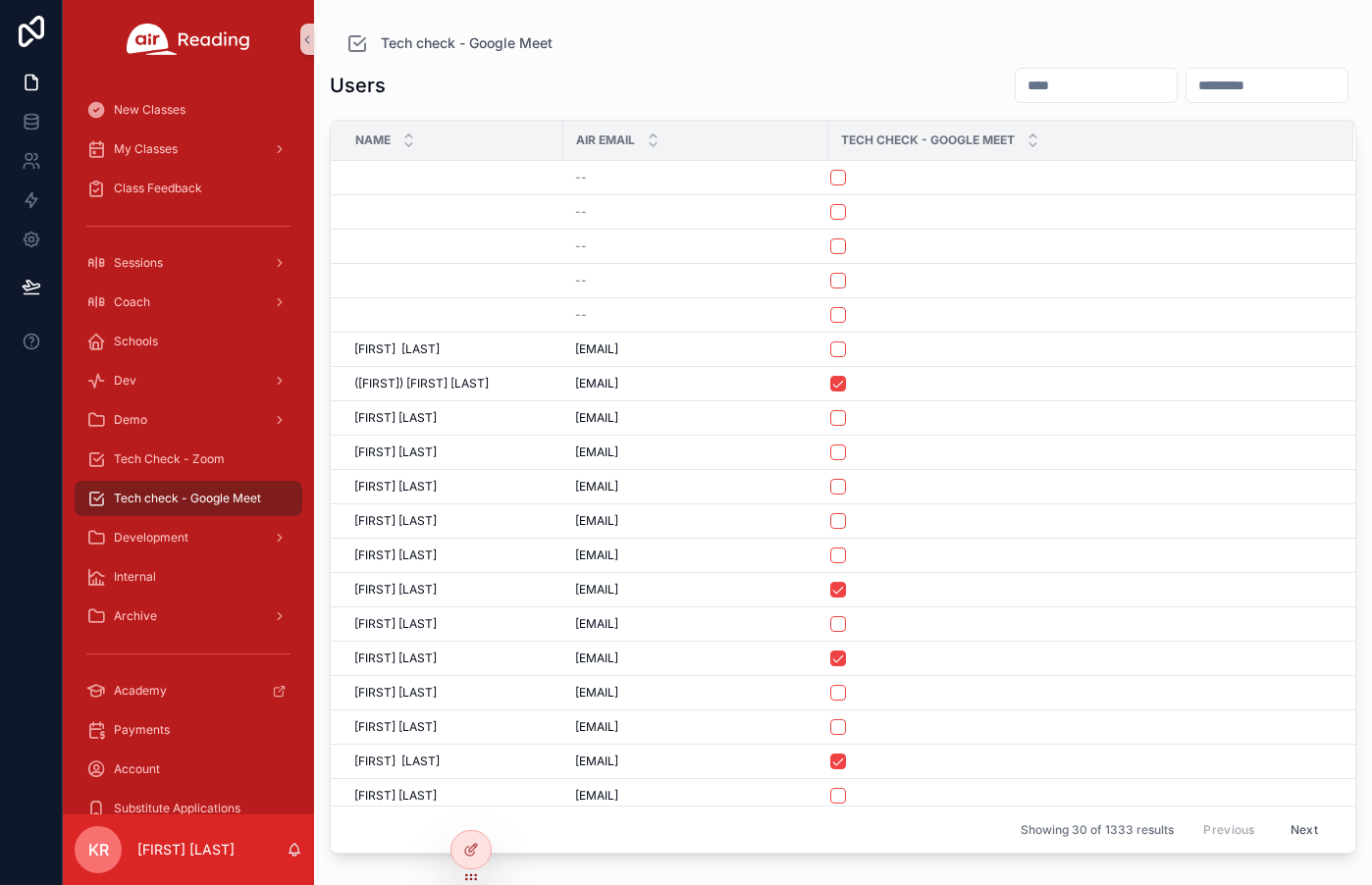 drag, startPoint x: 945, startPoint y: 91, endPoint x: 964, endPoint y: 82, distance: 21.023796 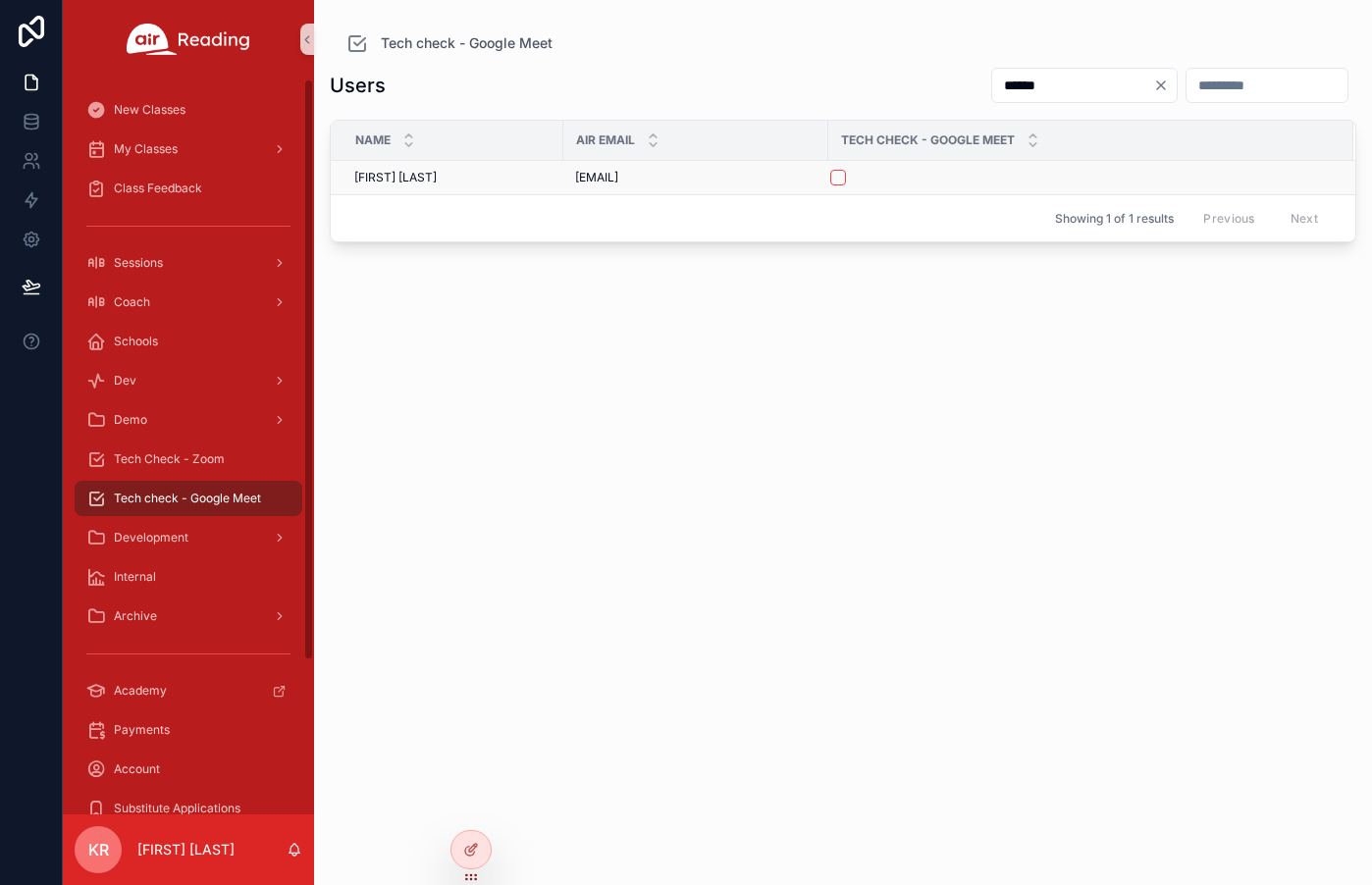 type on "******" 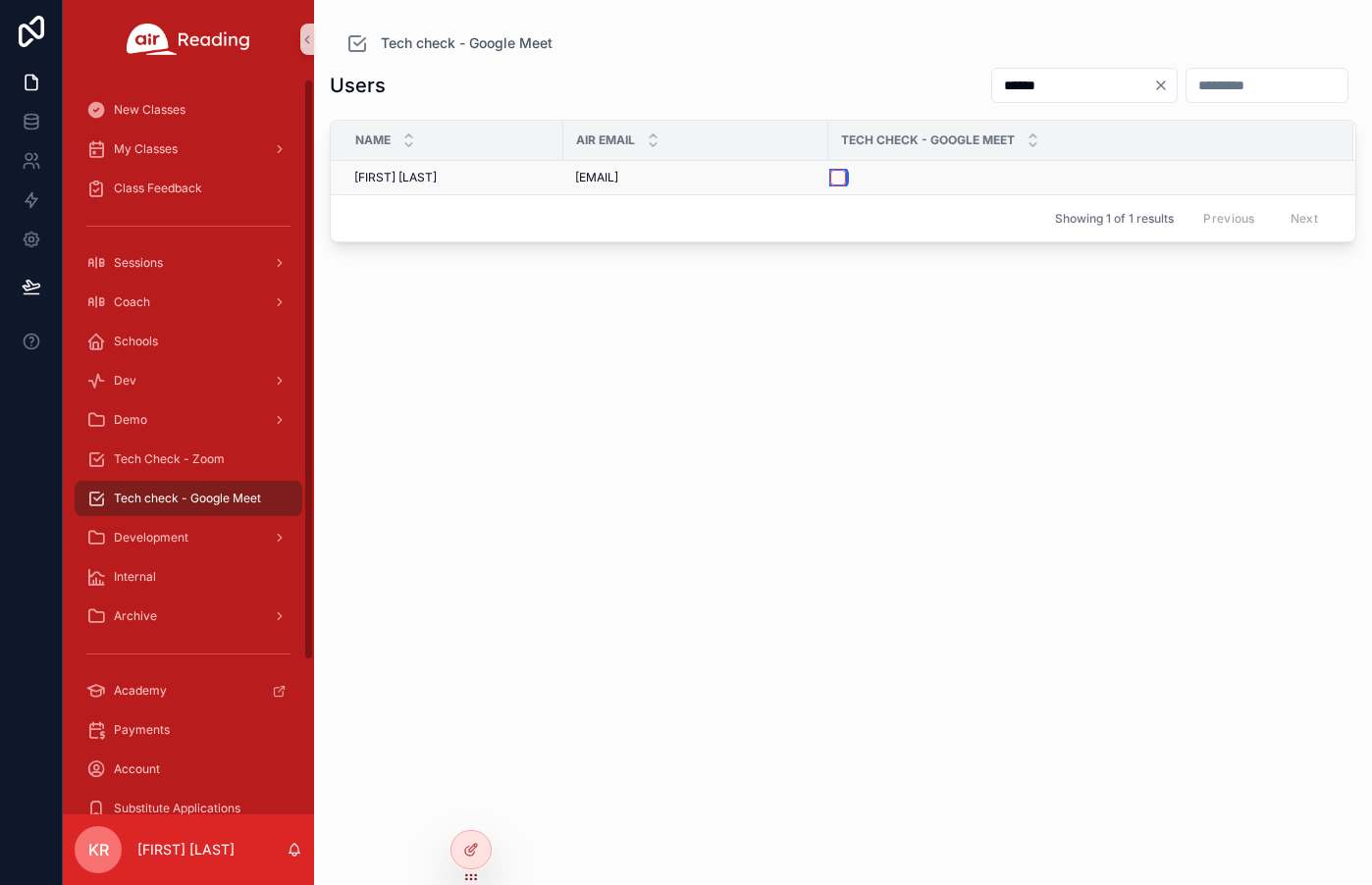 click at bounding box center [838, 178] 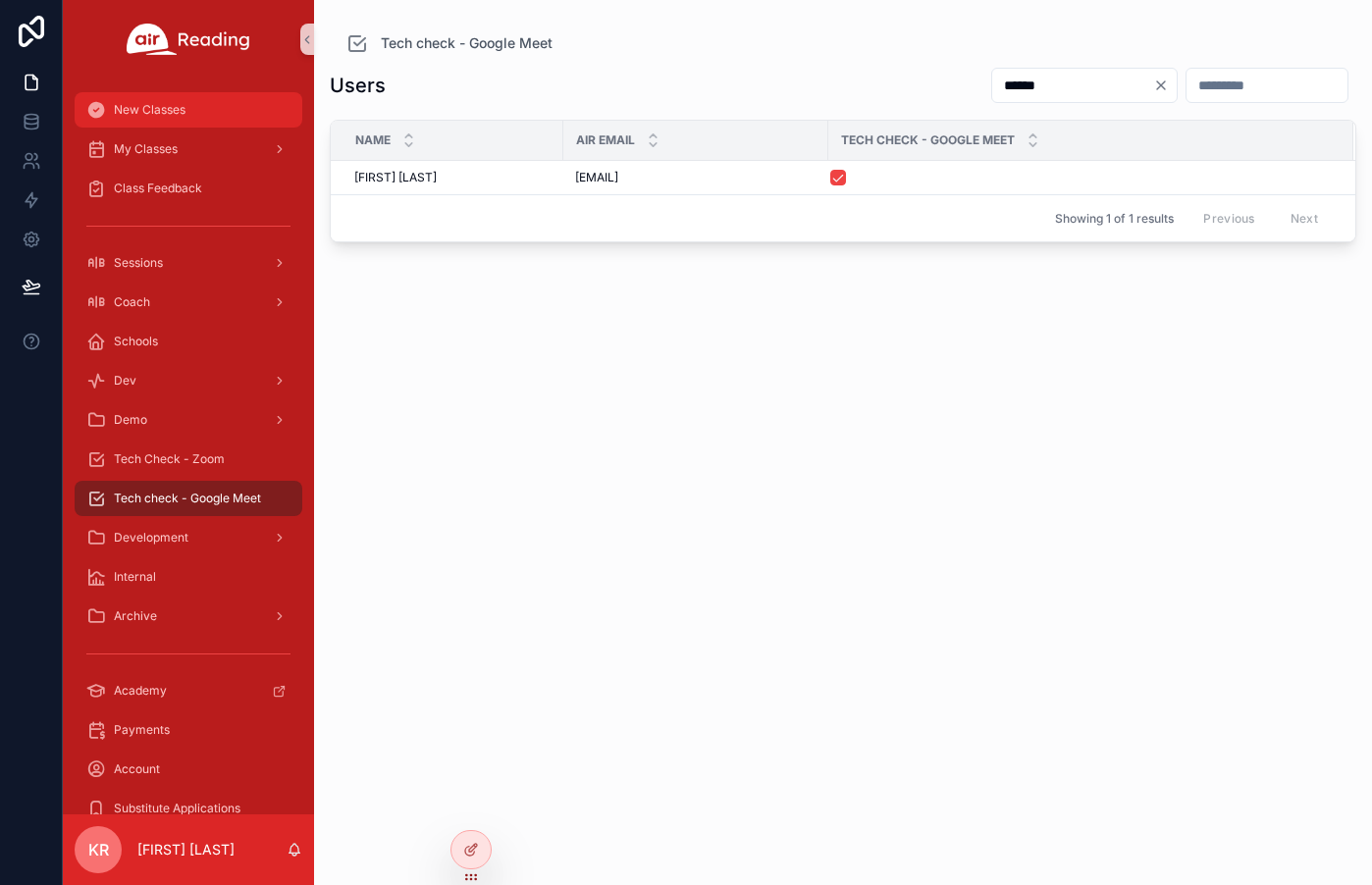 click on "New Classes" at bounding box center [149, 110] 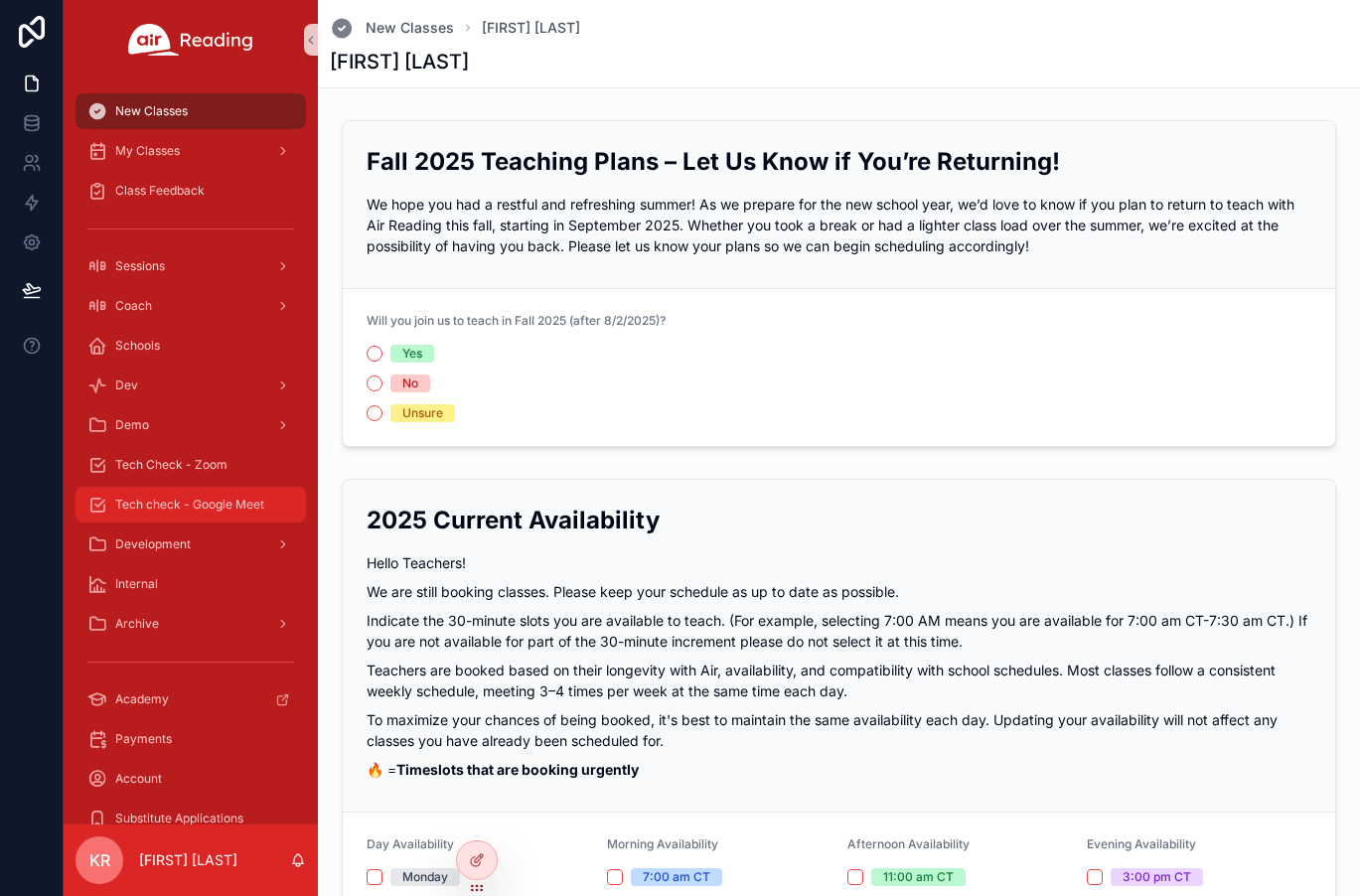 click on "Tech check - Google Meet" at bounding box center [190, 505] 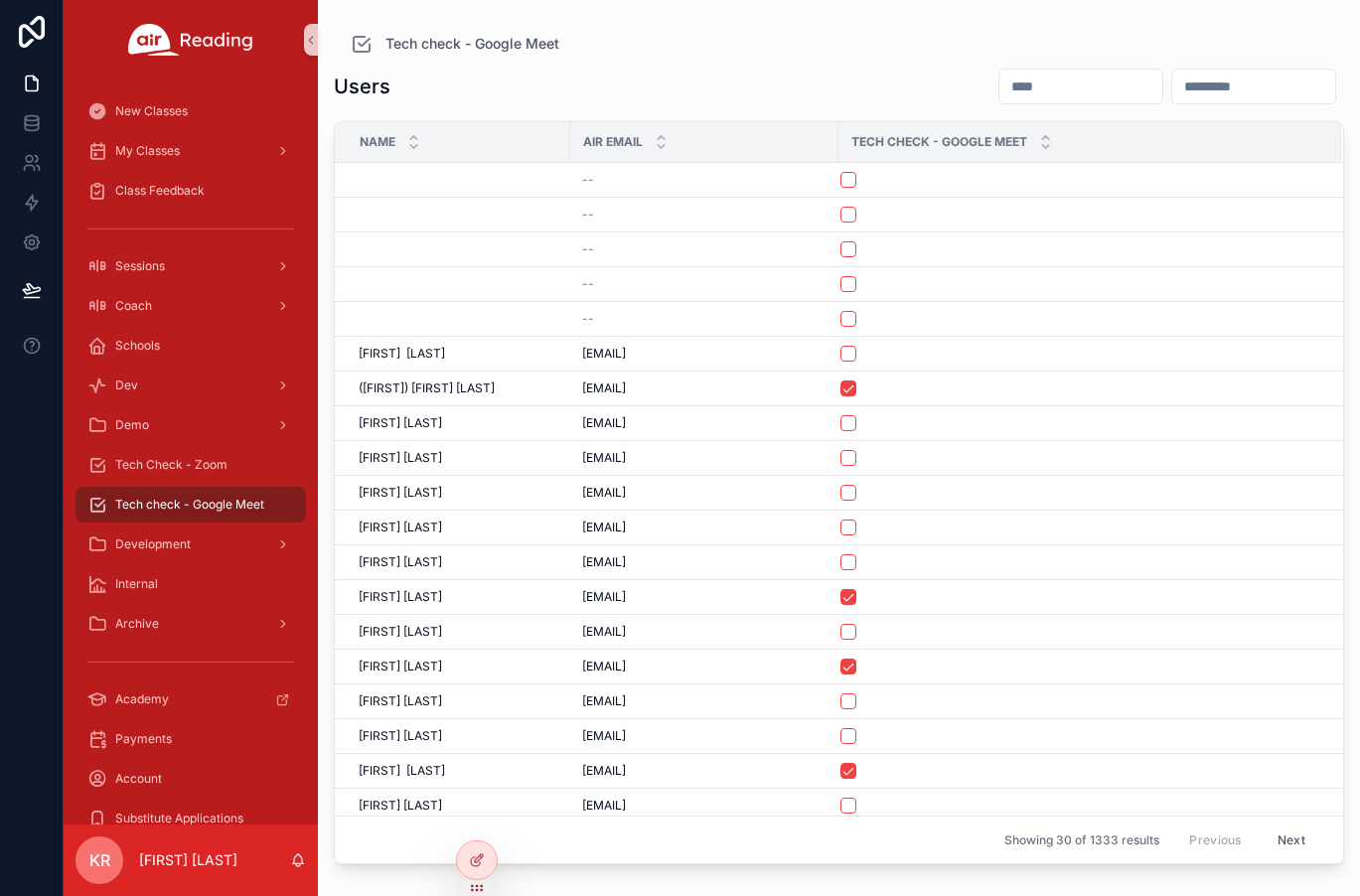 click at bounding box center [1081, 86] 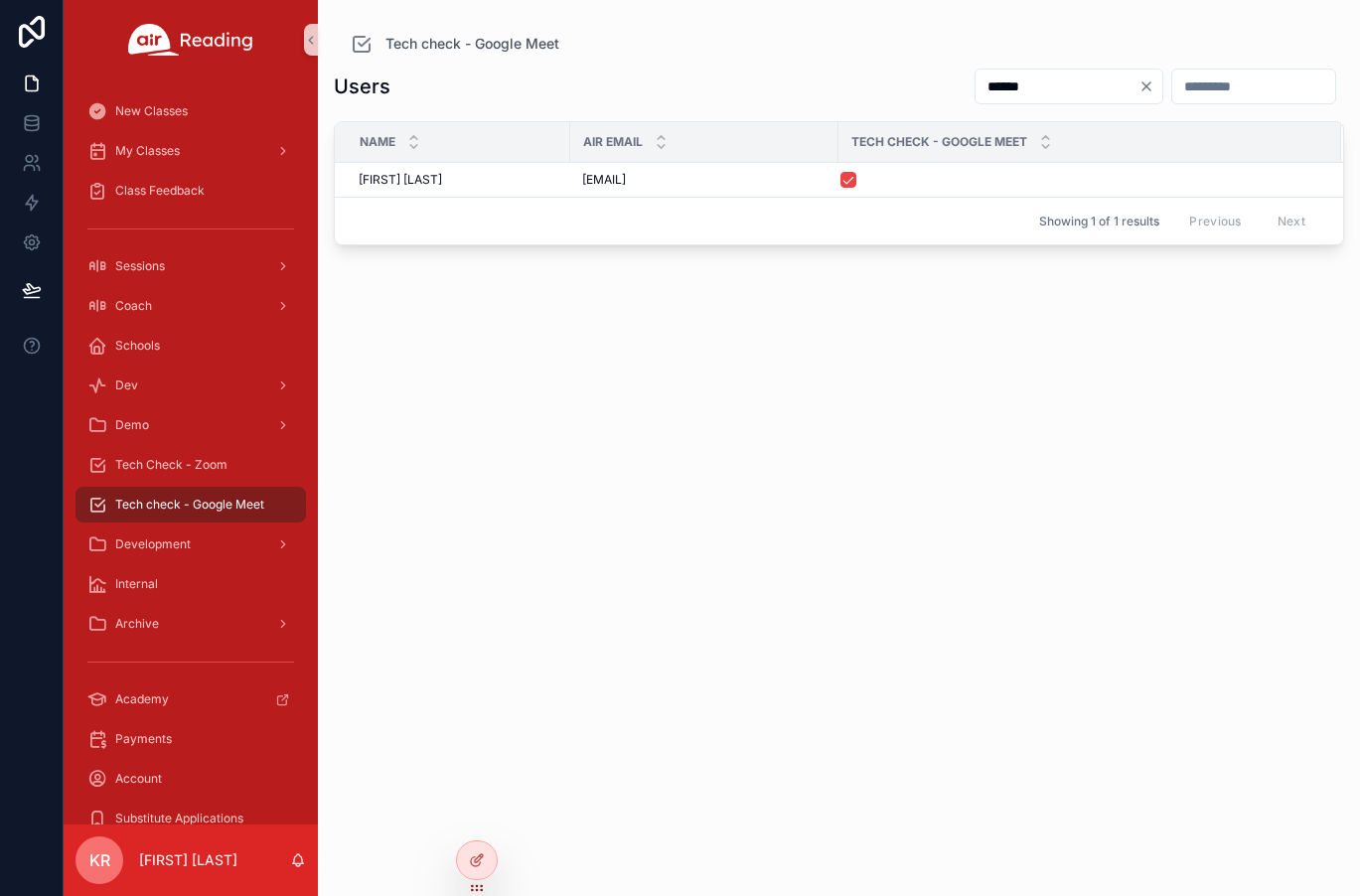 type on "******" 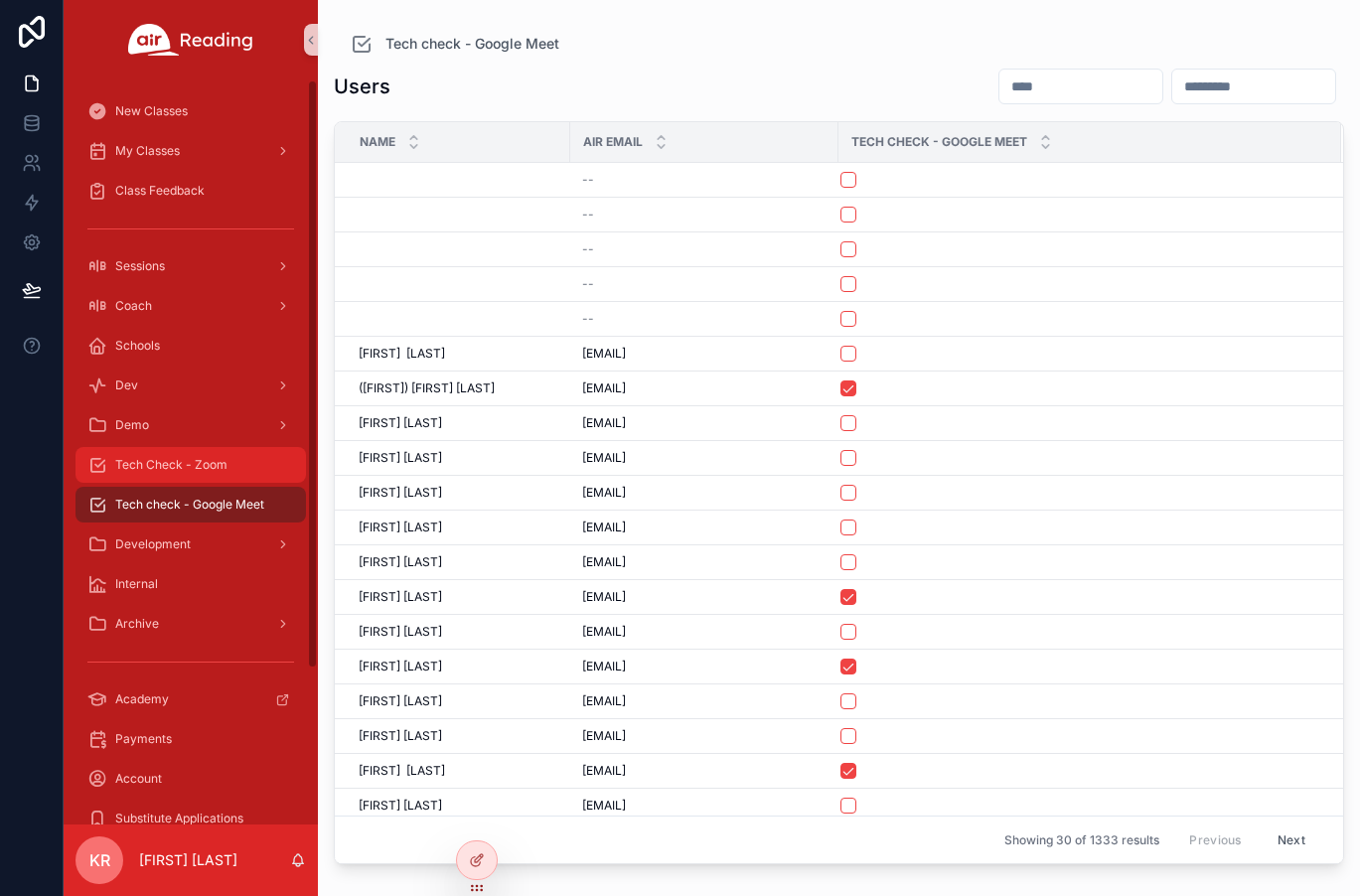 click on "Tech Check - Zoom" at bounding box center (171, 465) 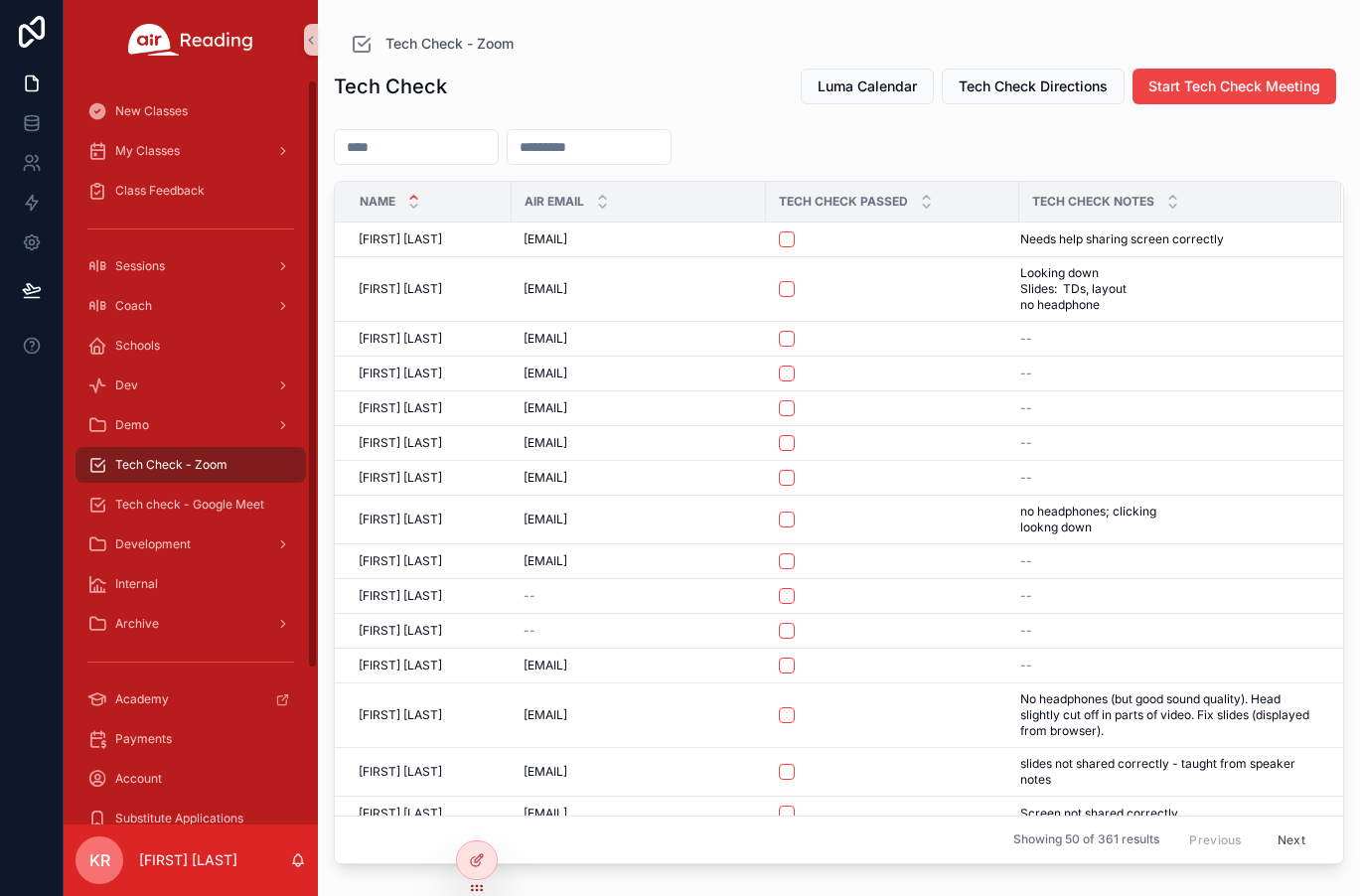 click at bounding box center [416, 147] 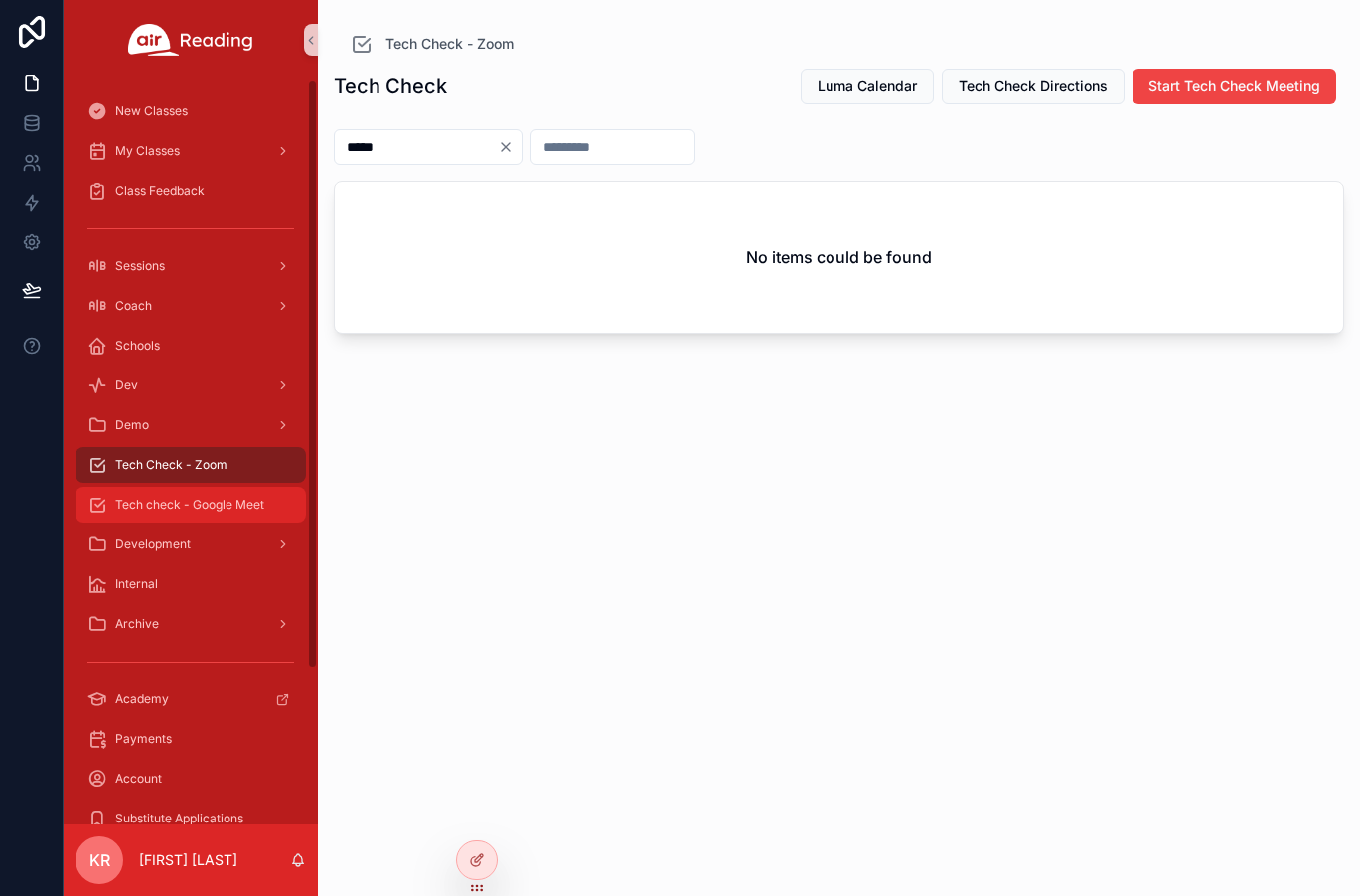 type on "*****" 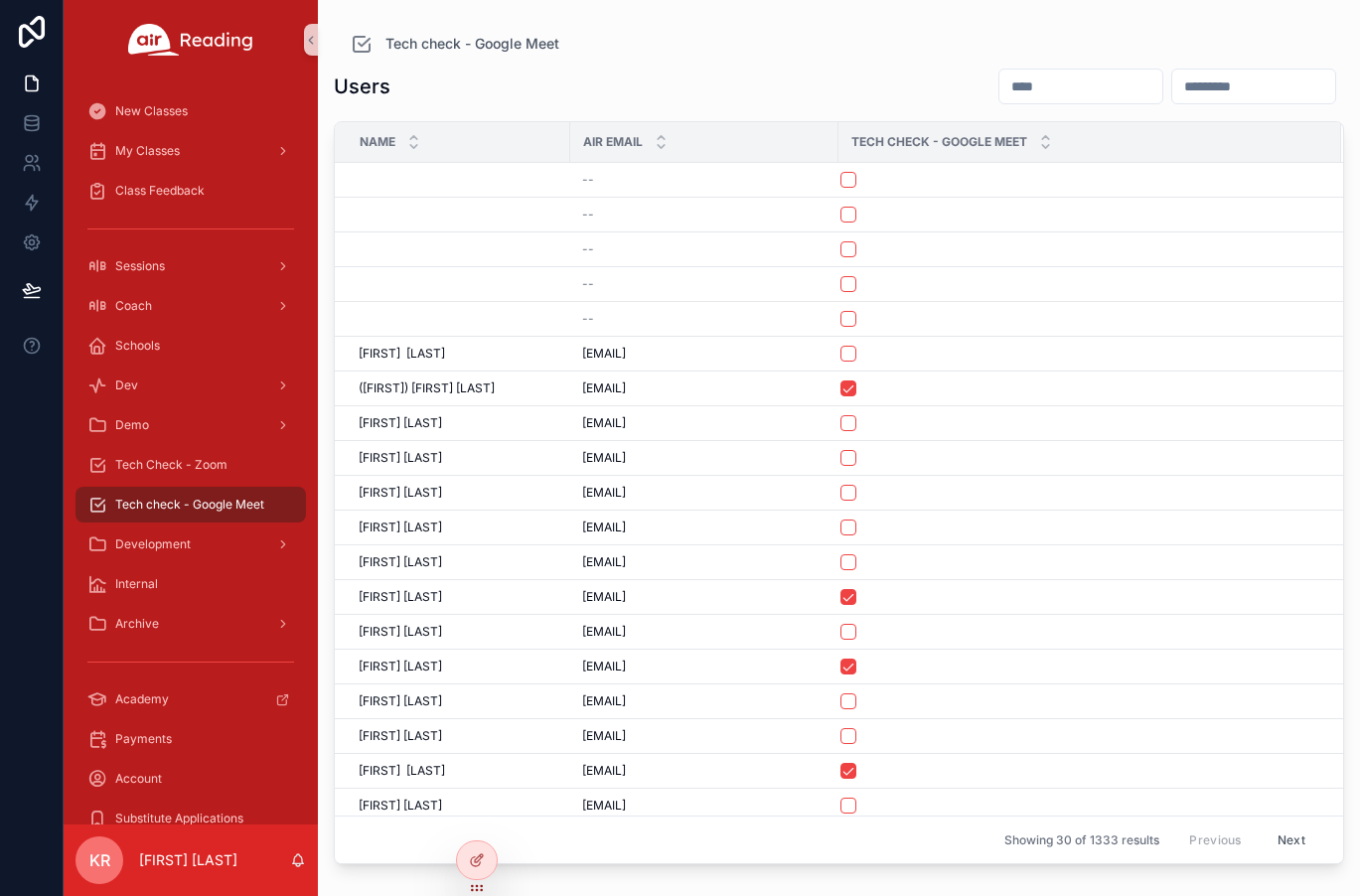 click at bounding box center [1081, 86] 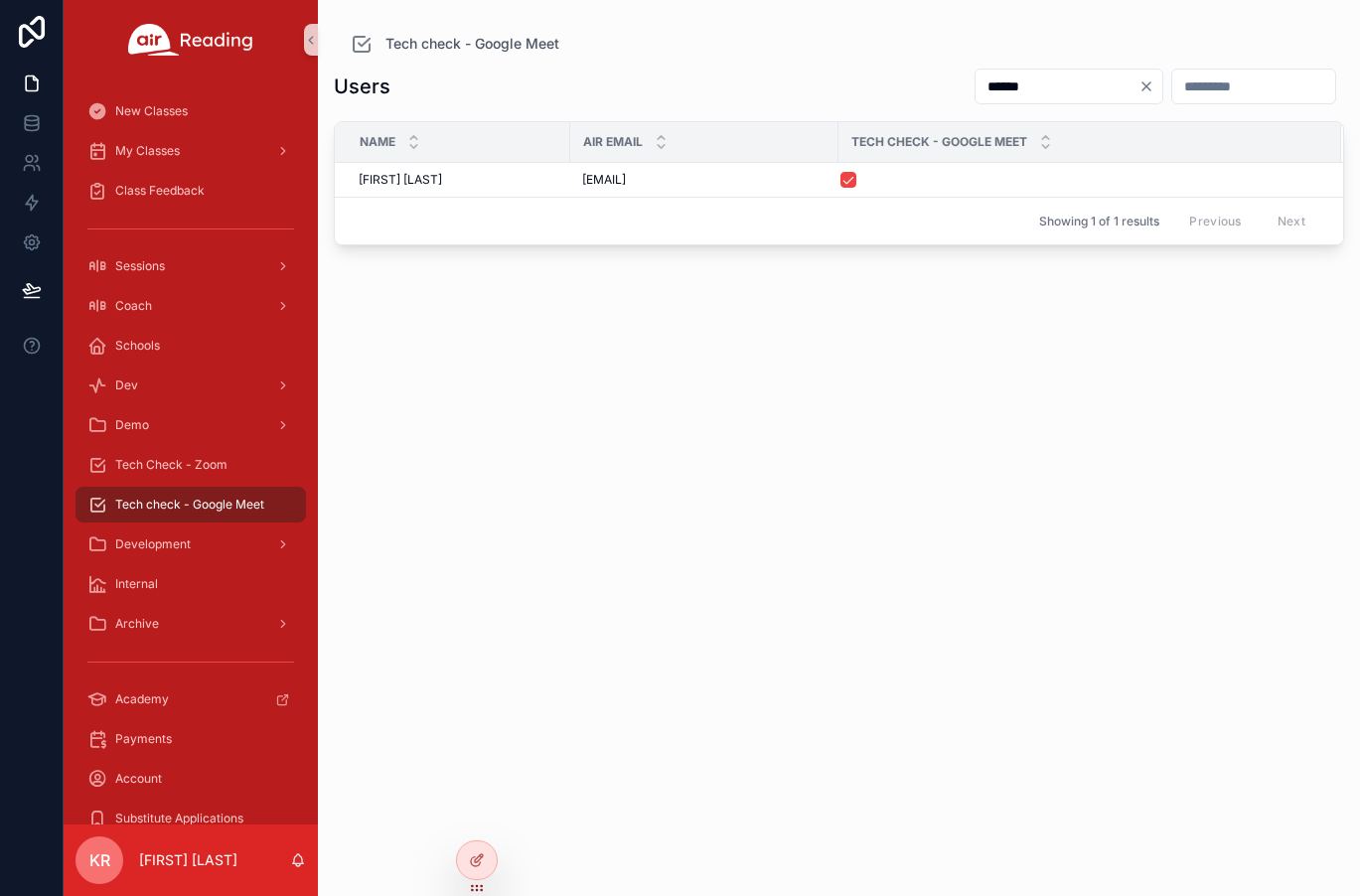 type on "******" 